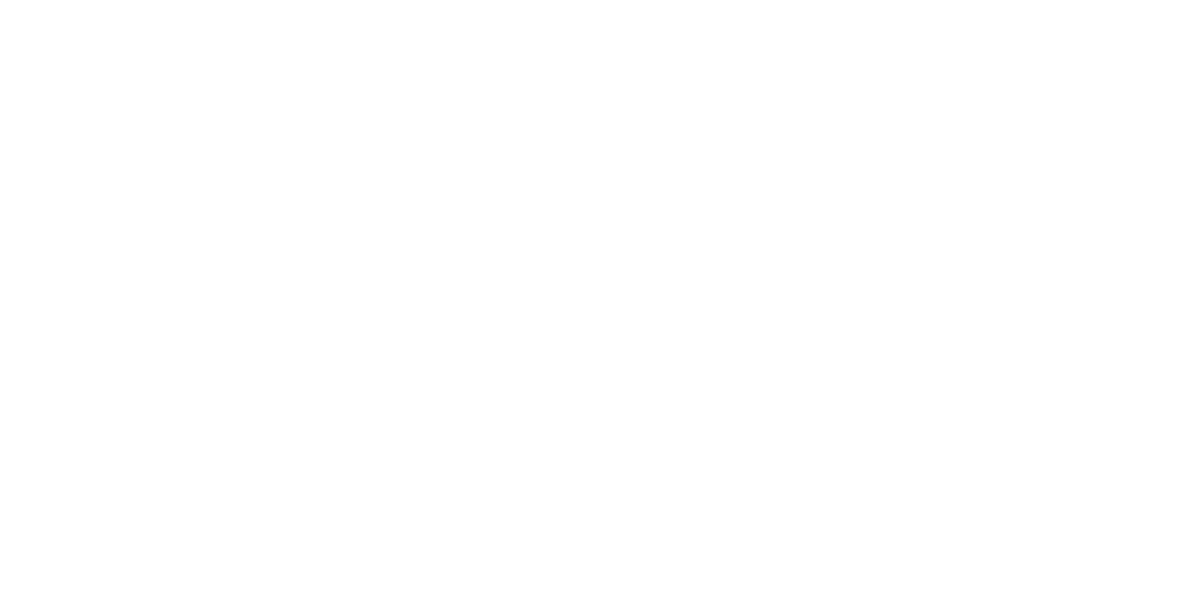 scroll, scrollTop: 0, scrollLeft: 0, axis: both 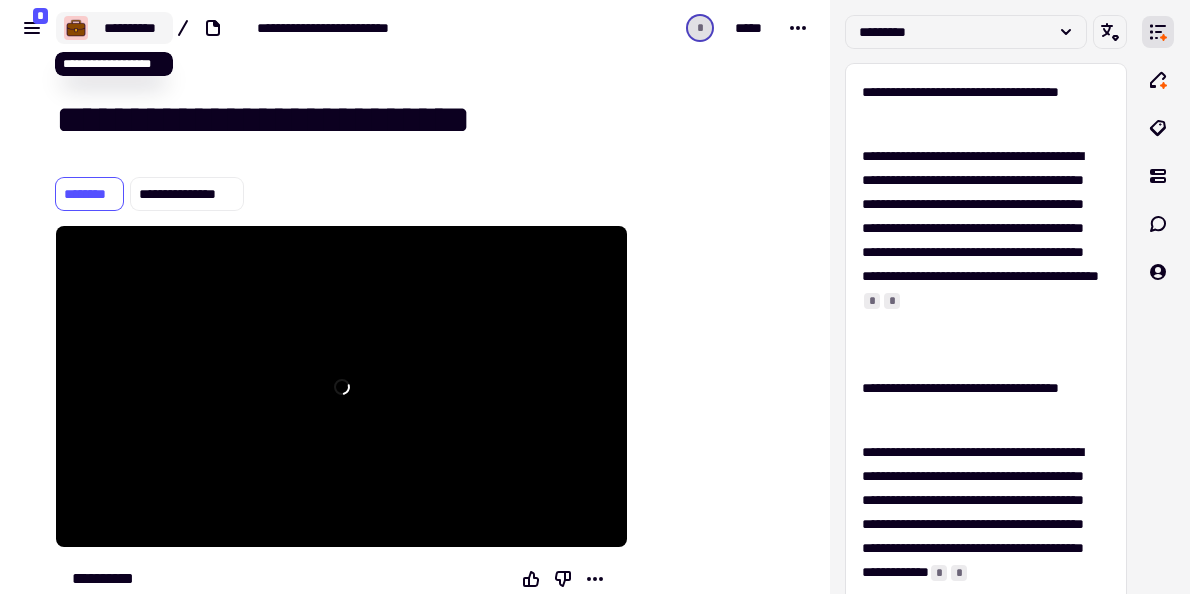 click on "**********" 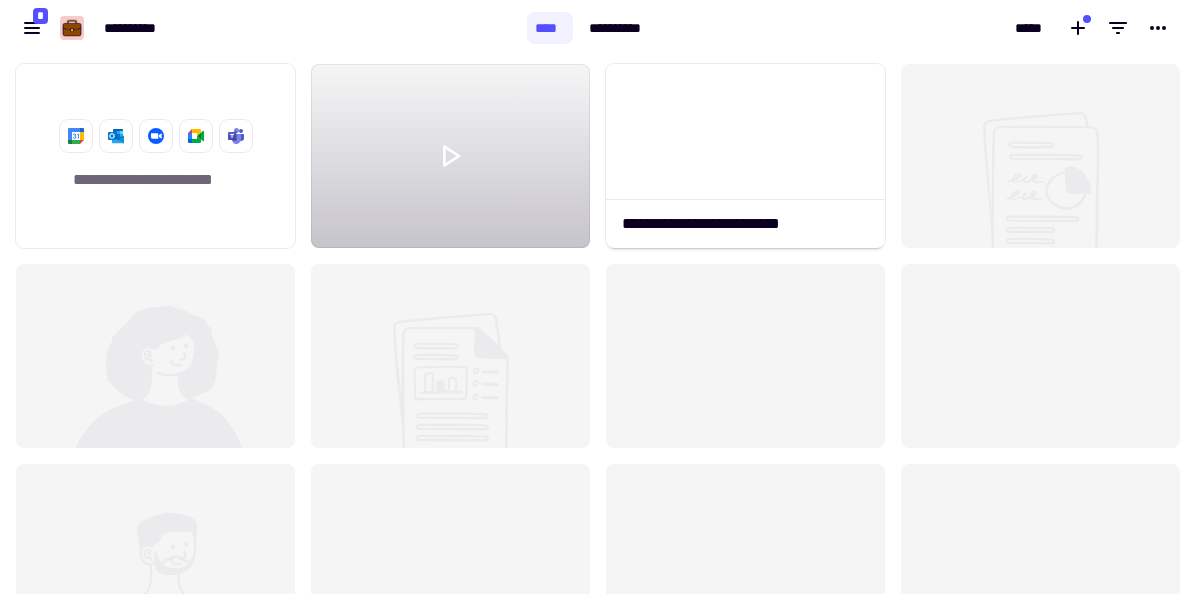 scroll, scrollTop: 16, scrollLeft: 16, axis: both 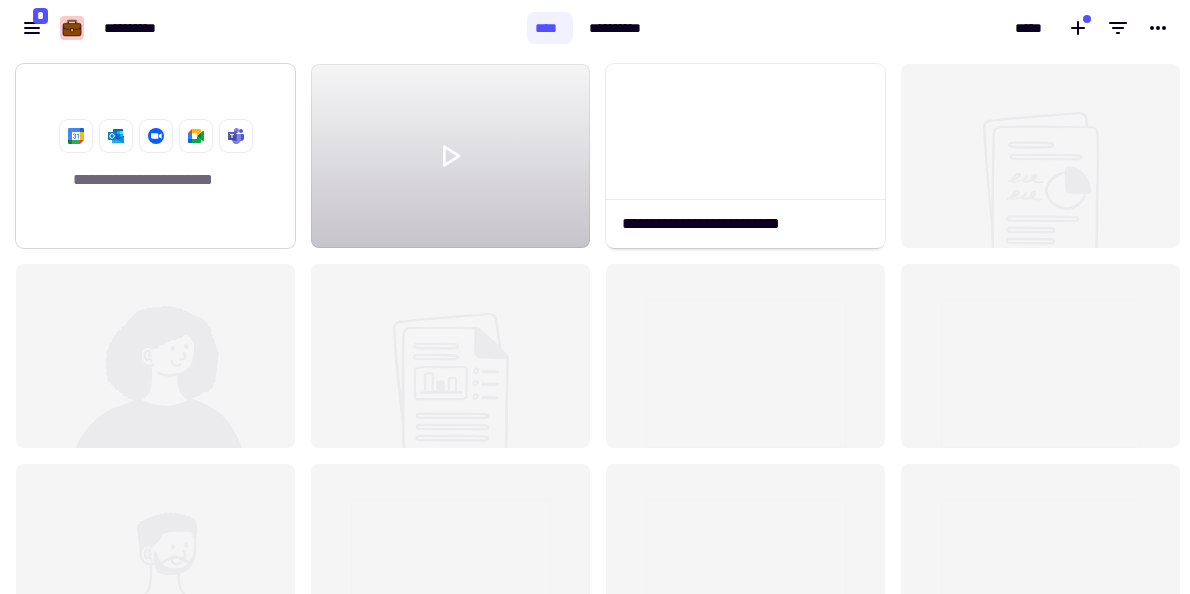 click on "**********" 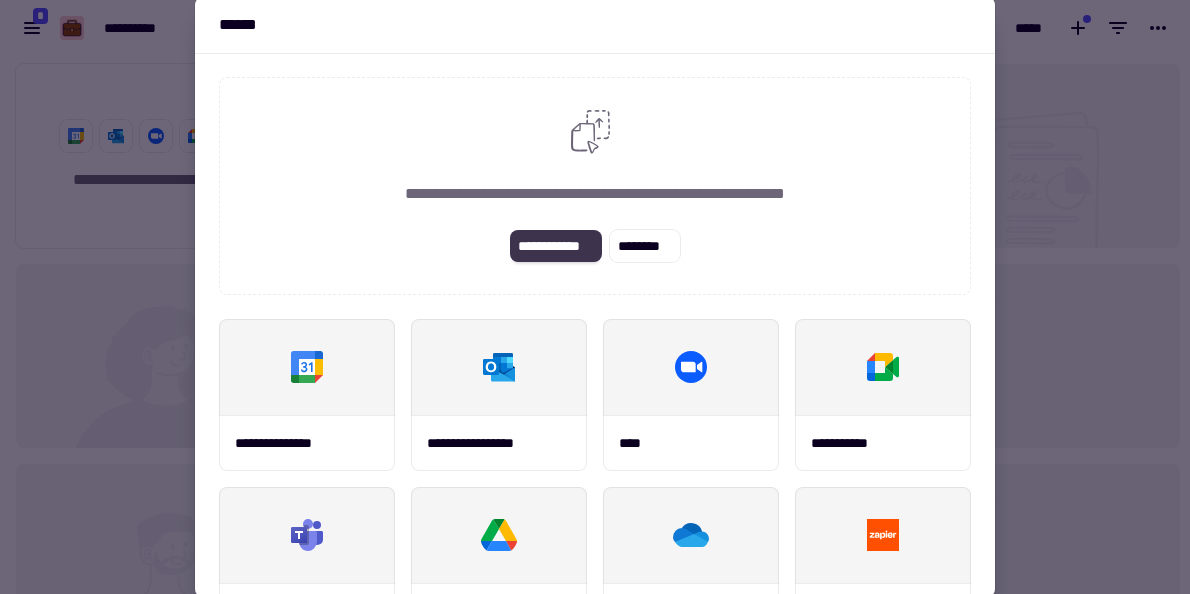 click on "**********" 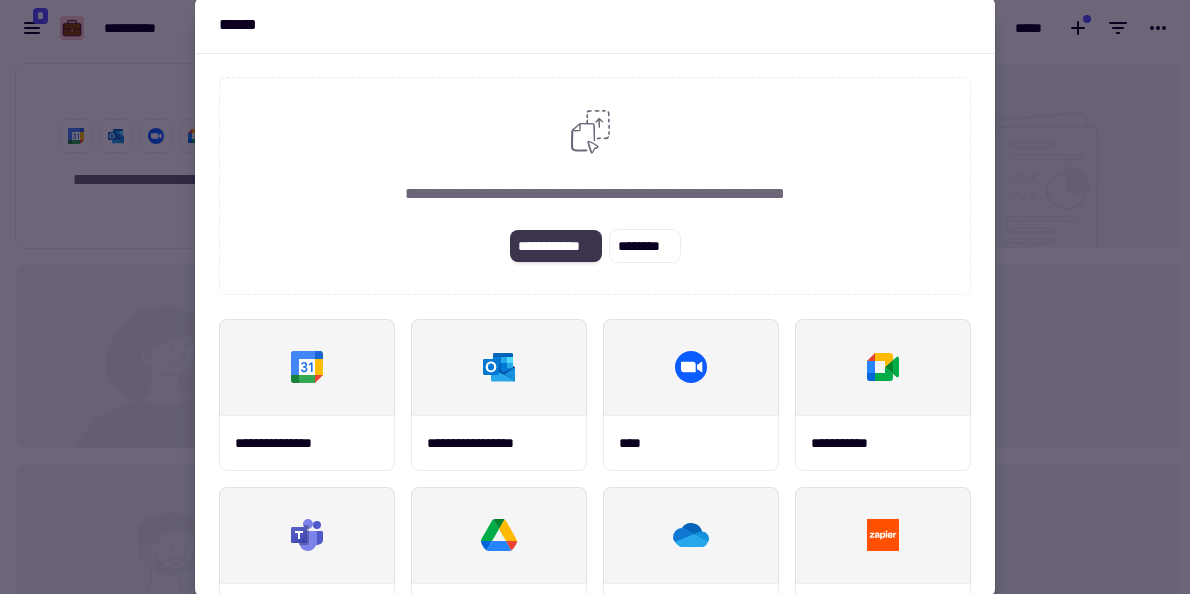 click on "**********" 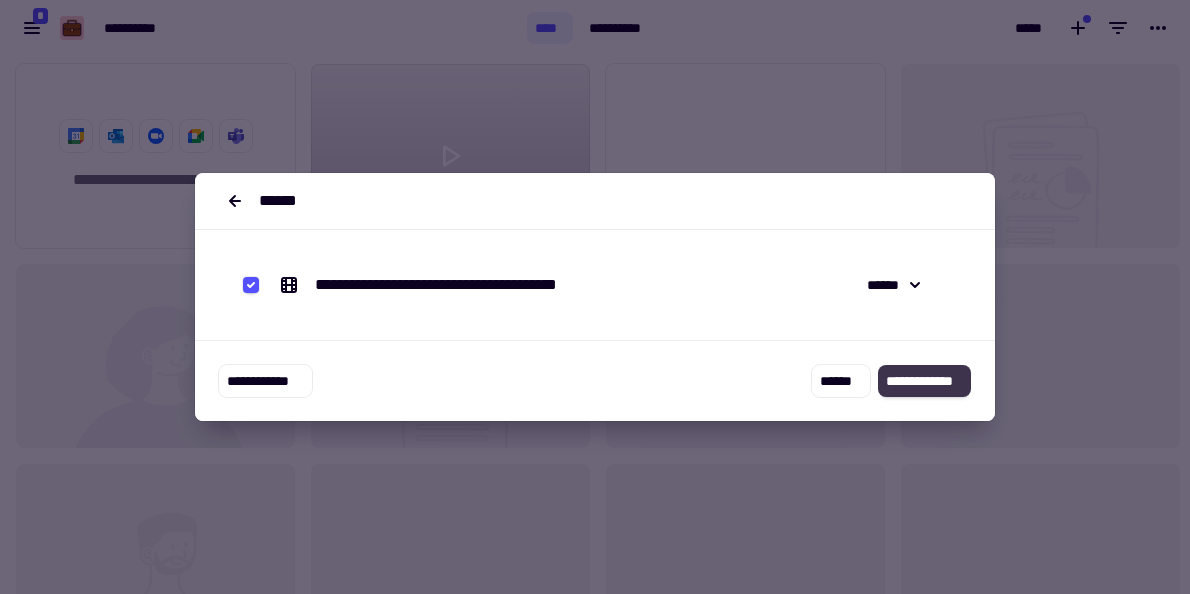 click on "**********" 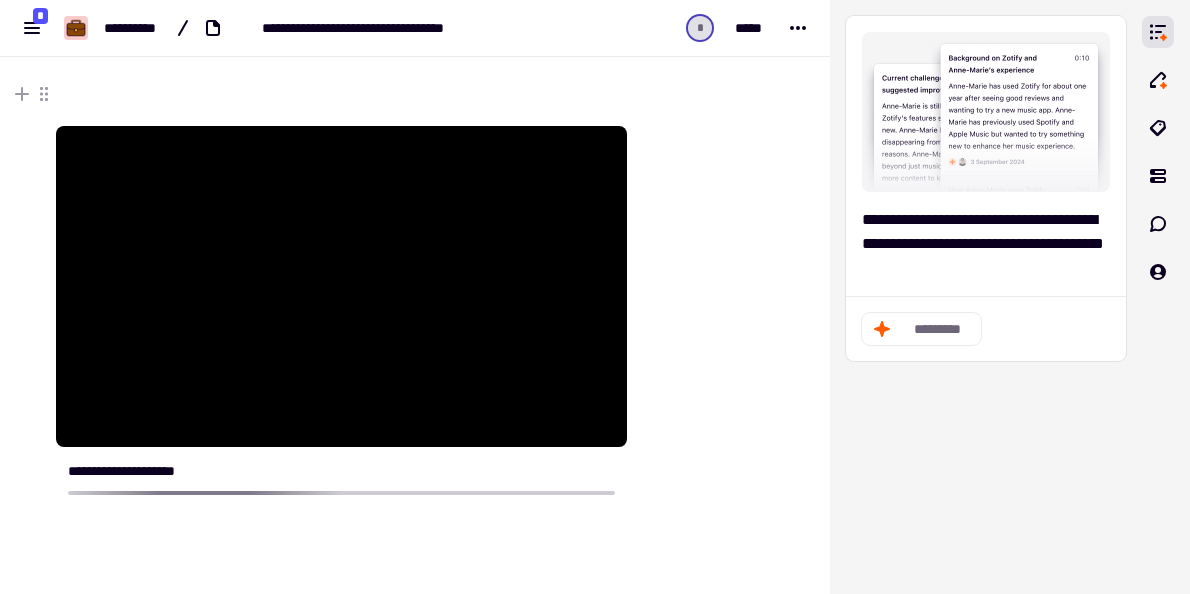 scroll, scrollTop: 0, scrollLeft: 0, axis: both 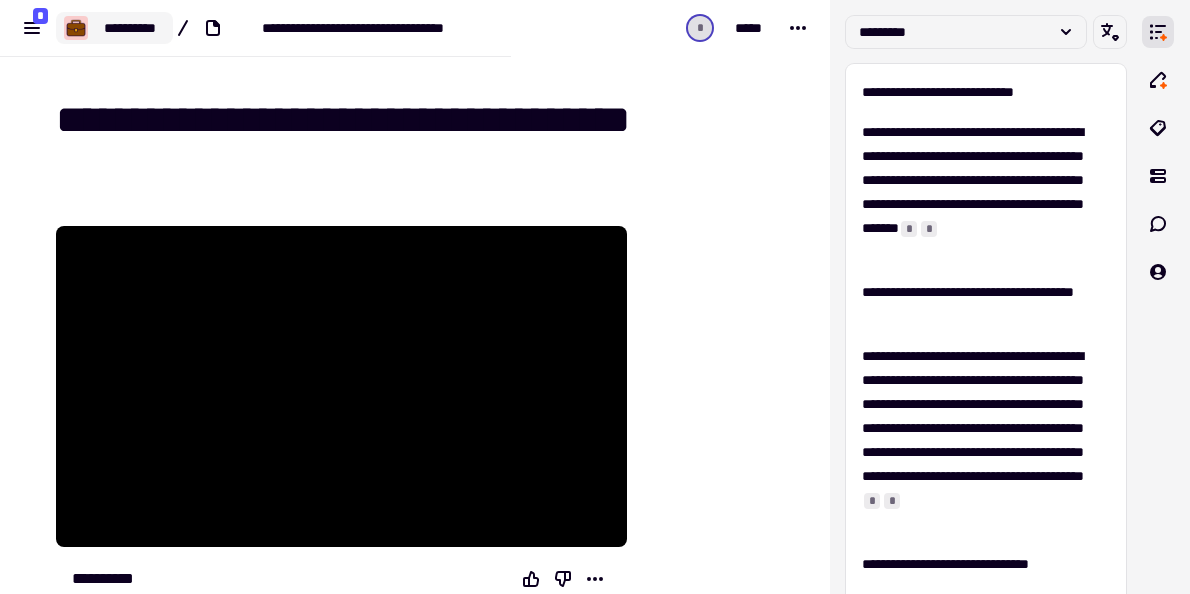click on "**********" 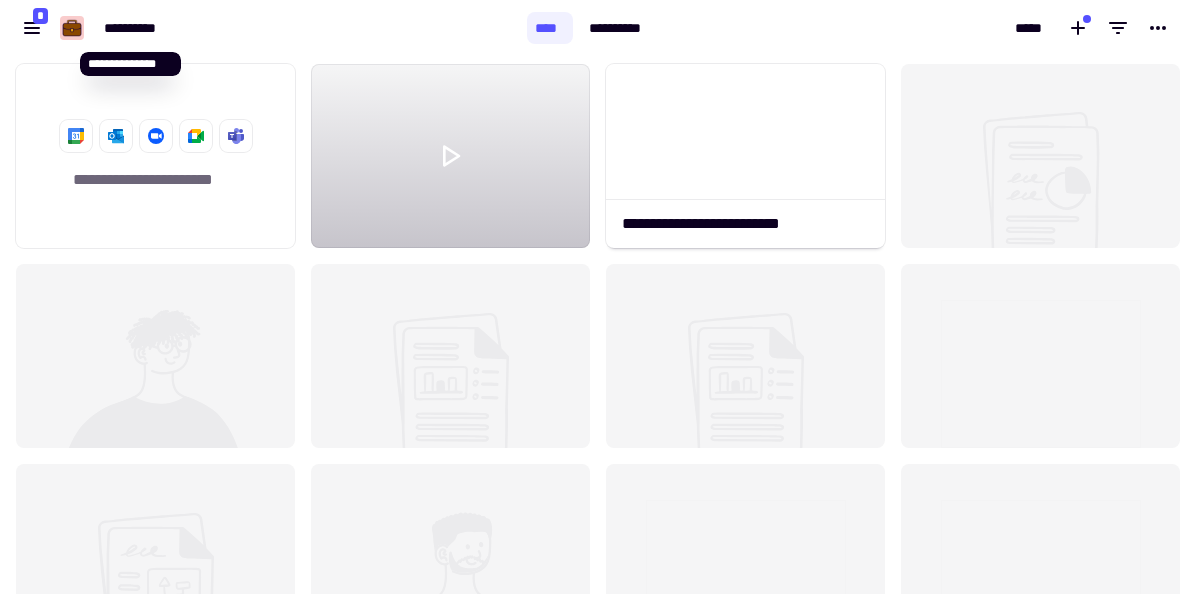 scroll, scrollTop: 16, scrollLeft: 16, axis: both 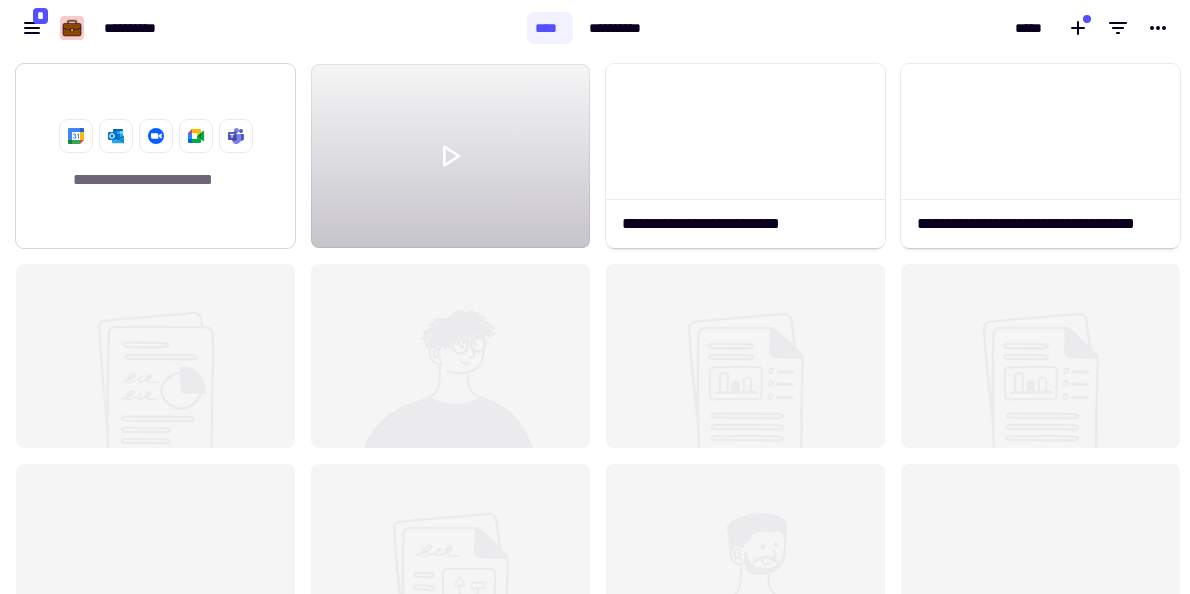 click on "**********" 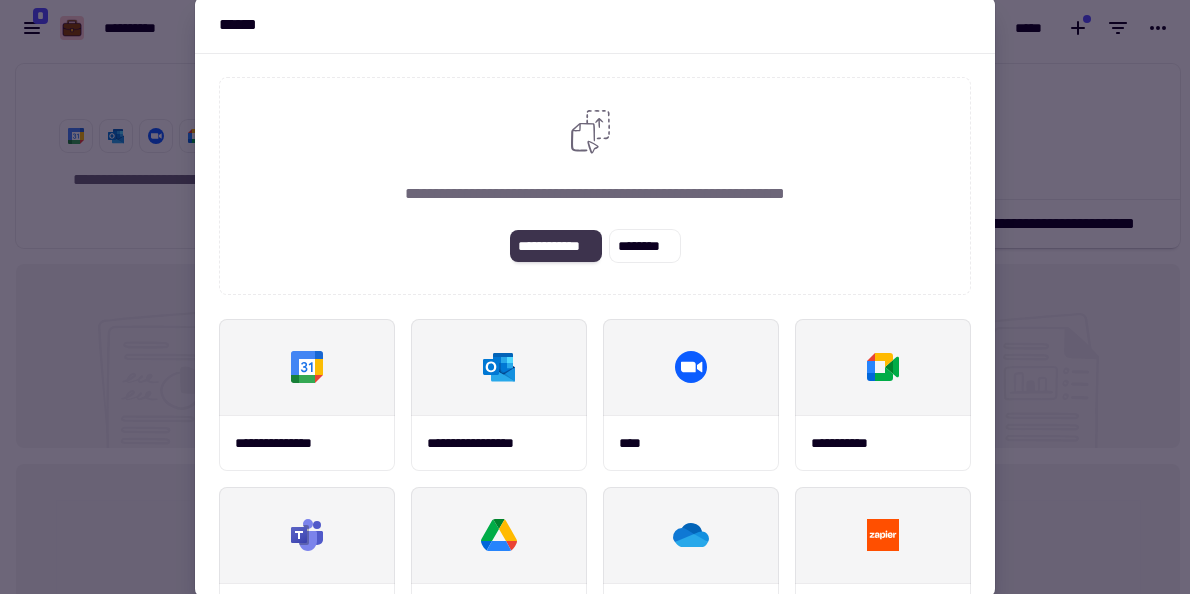 click on "**********" 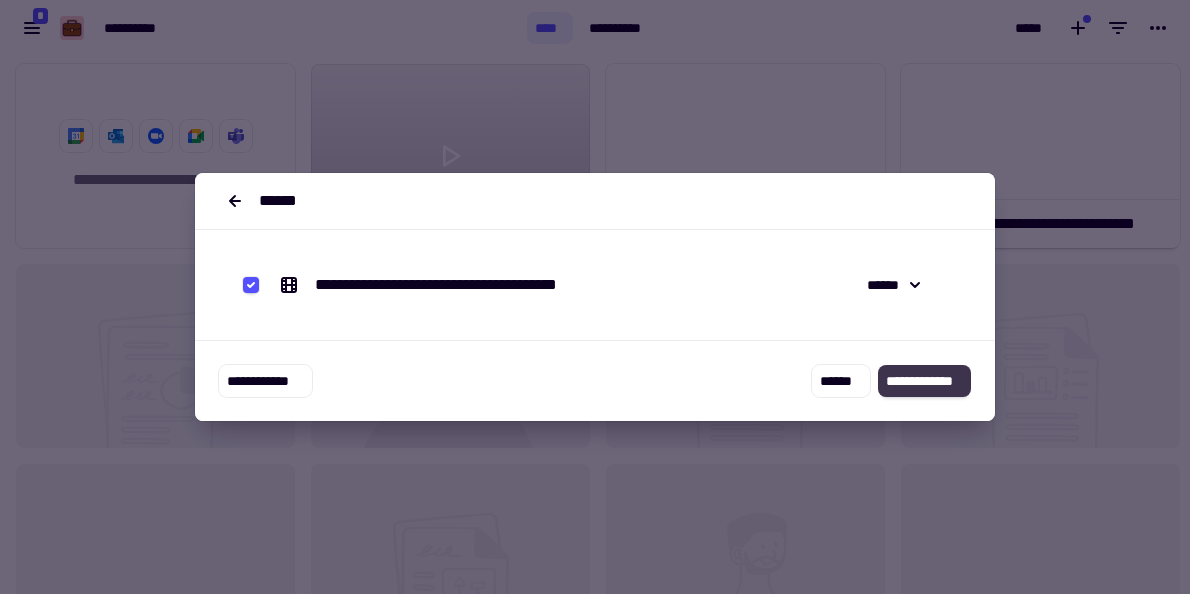 click on "**********" 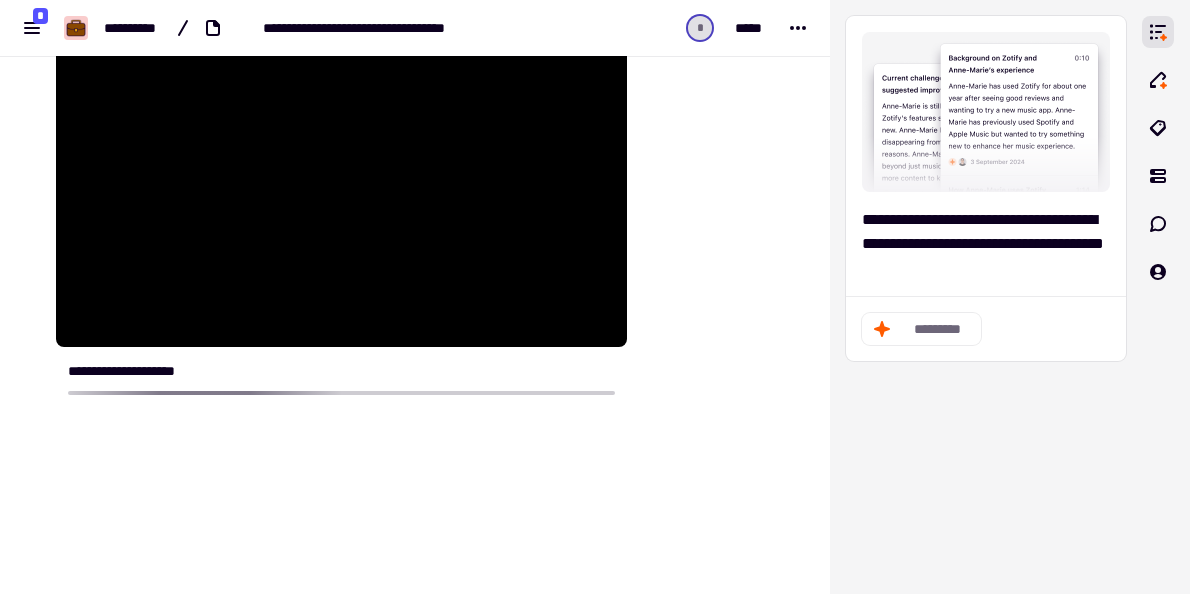 scroll, scrollTop: 100, scrollLeft: 0, axis: vertical 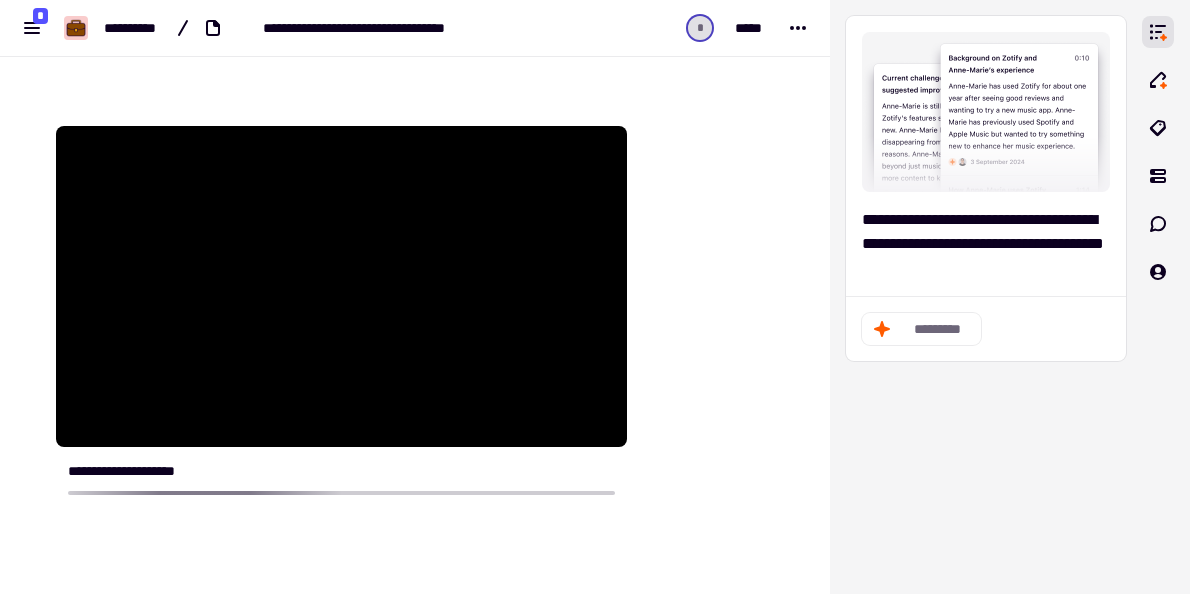 click at bounding box center (714, 376) 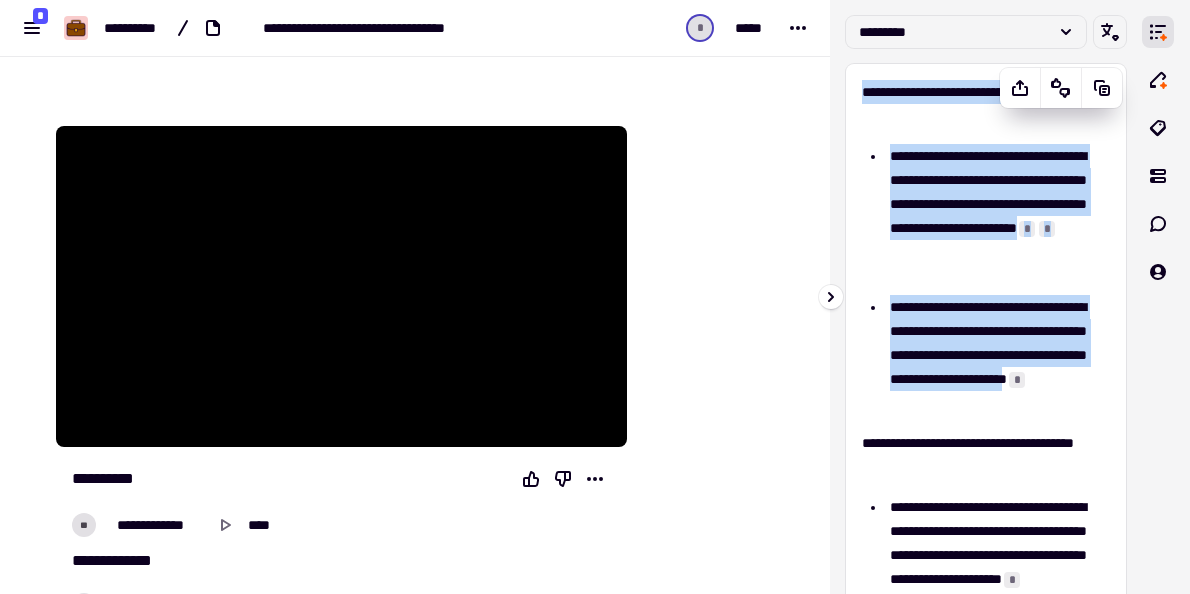 drag, startPoint x: 966, startPoint y: 408, endPoint x: 859, endPoint y: 93, distance: 332.67703 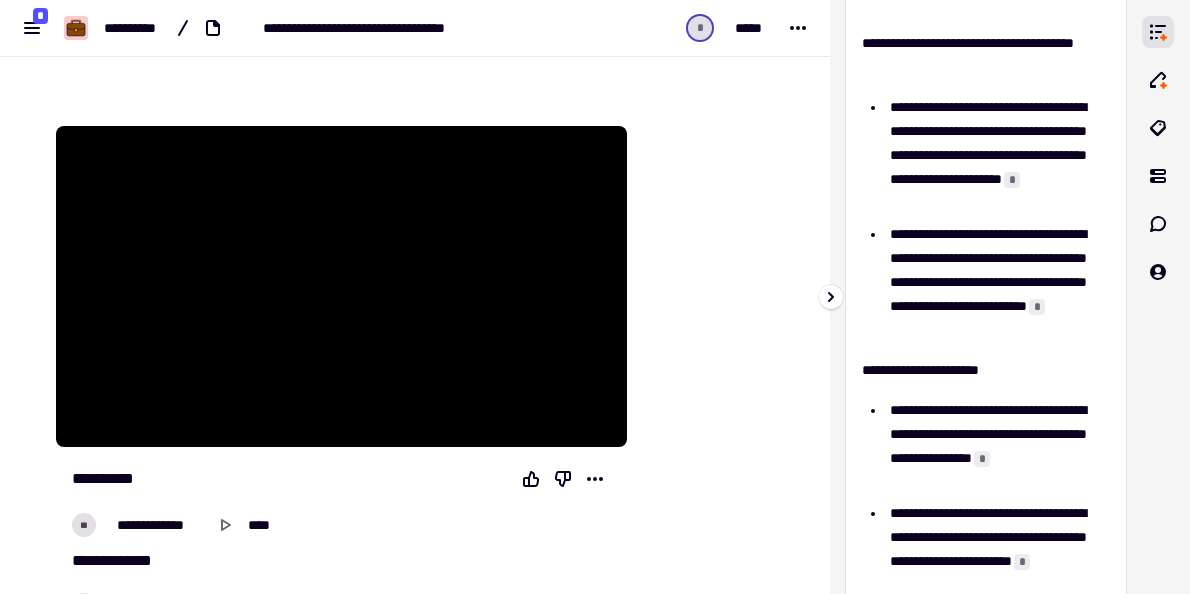 scroll, scrollTop: 300, scrollLeft: 0, axis: vertical 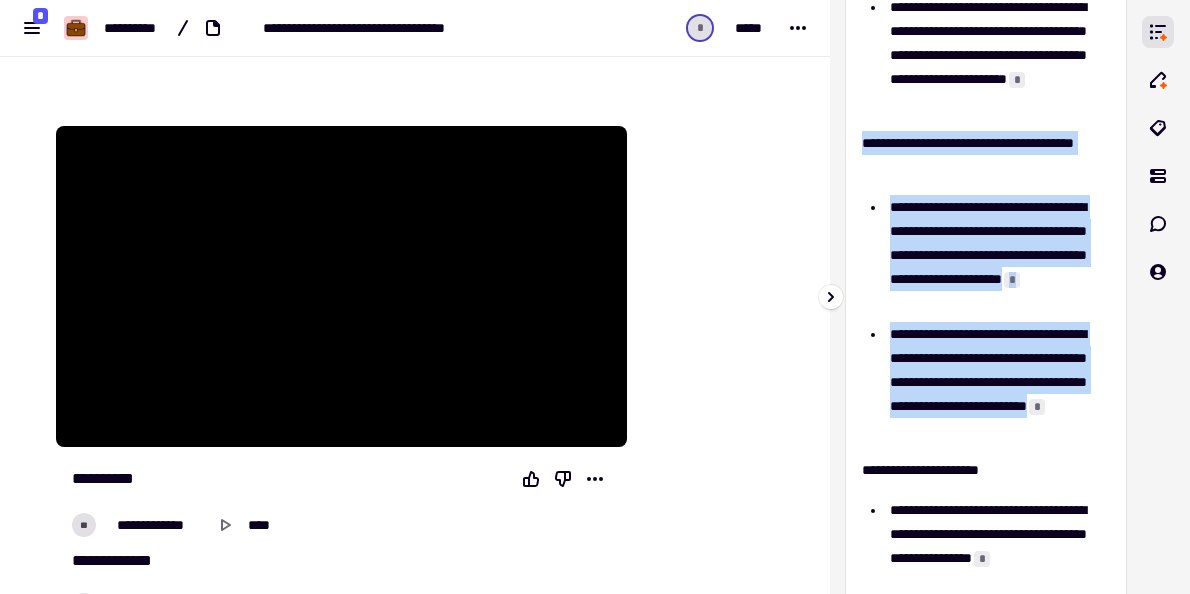 drag, startPoint x: 1059, startPoint y: 436, endPoint x: 859, endPoint y: 144, distance: 353.92654 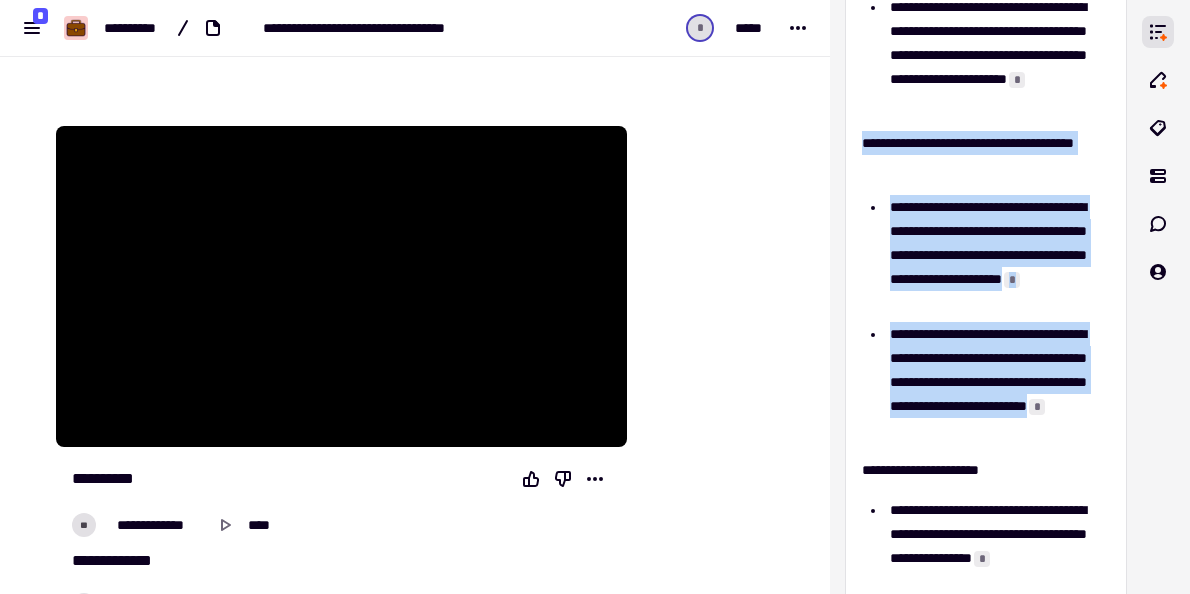 click on "**********" at bounding box center [986, 381] 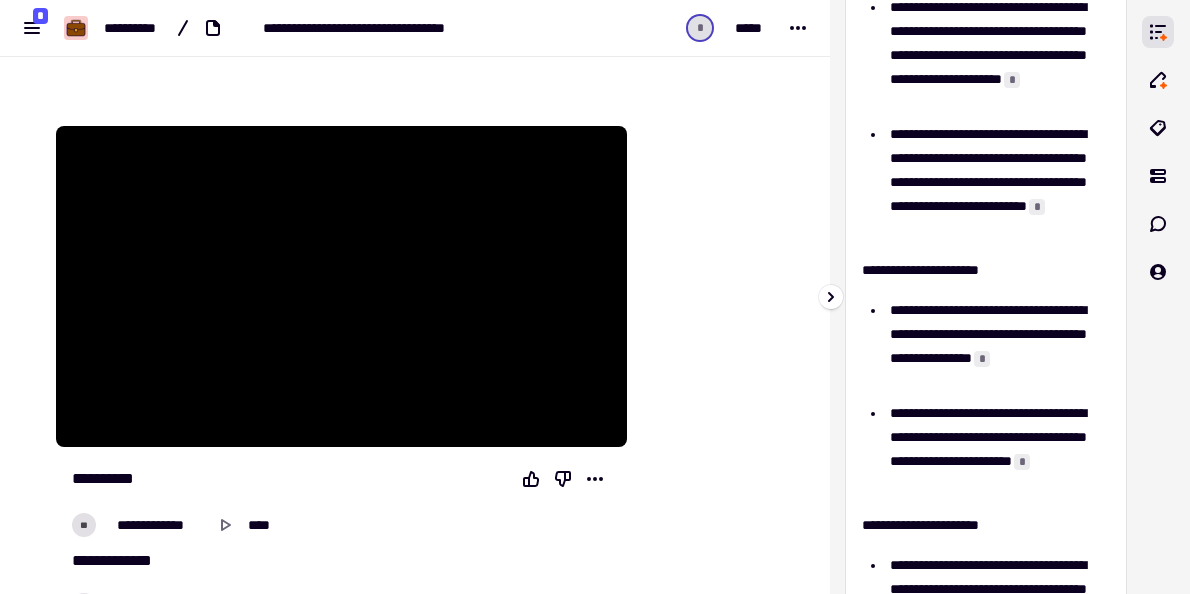 scroll, scrollTop: 600, scrollLeft: 0, axis: vertical 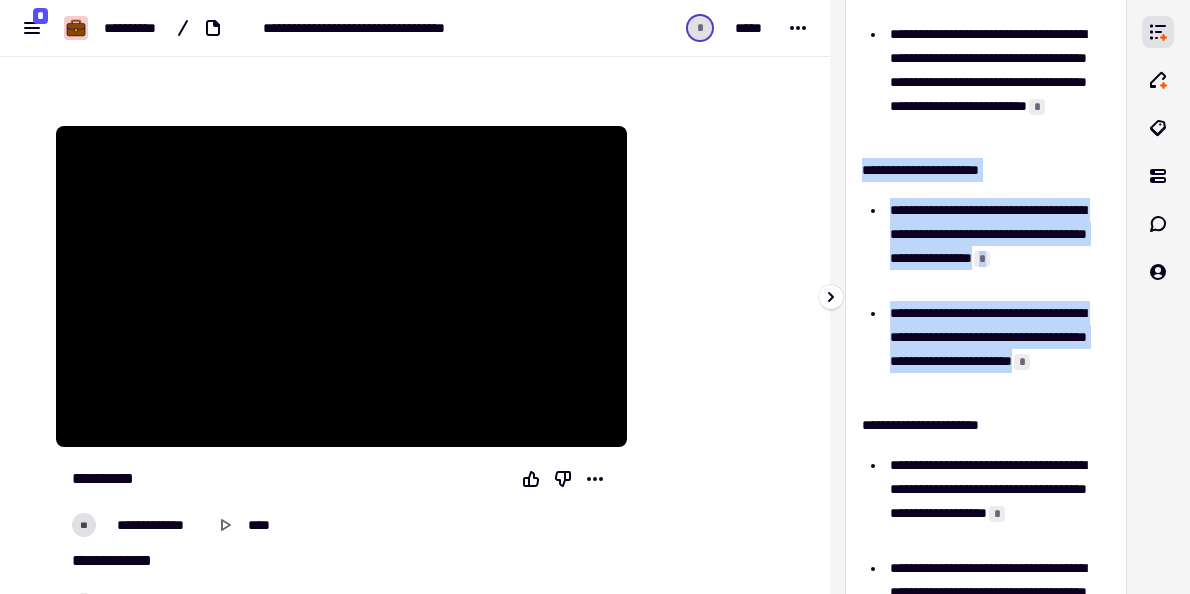 drag, startPoint x: 994, startPoint y: 387, endPoint x: 862, endPoint y: 172, distance: 252.28754 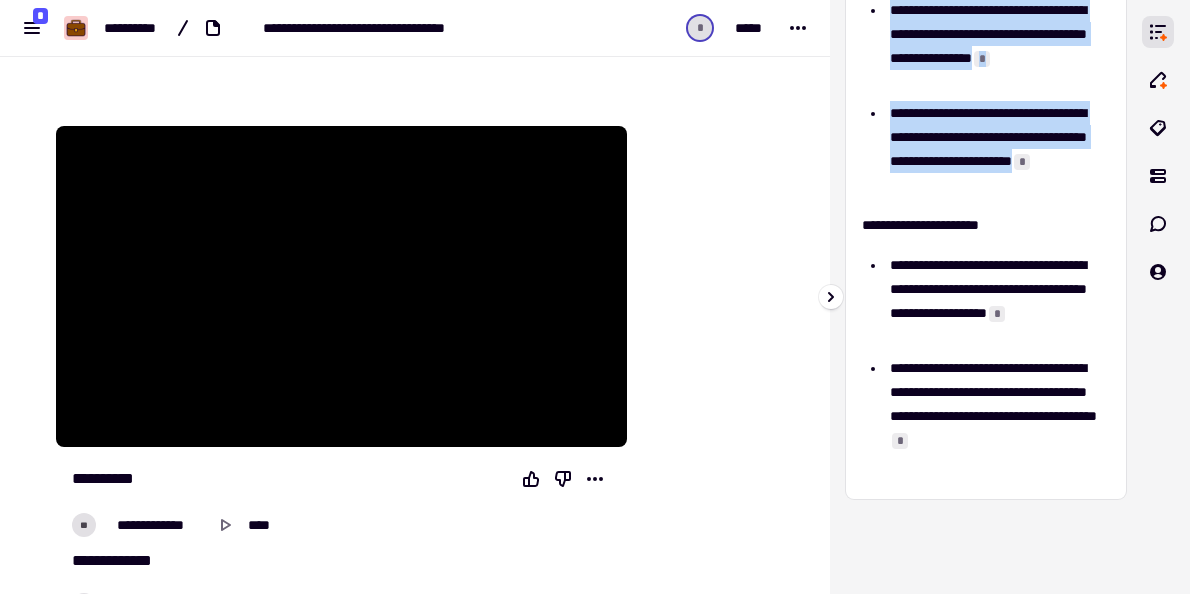 scroll, scrollTop: 912, scrollLeft: 0, axis: vertical 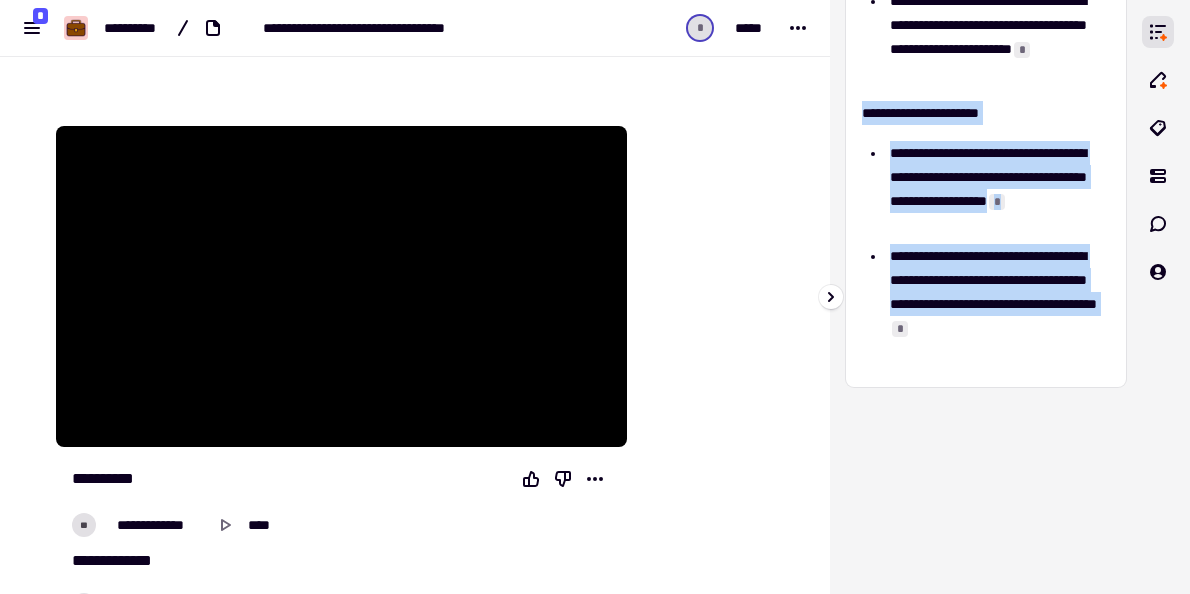 drag, startPoint x: 928, startPoint y: 358, endPoint x: 862, endPoint y: 113, distance: 253.73412 